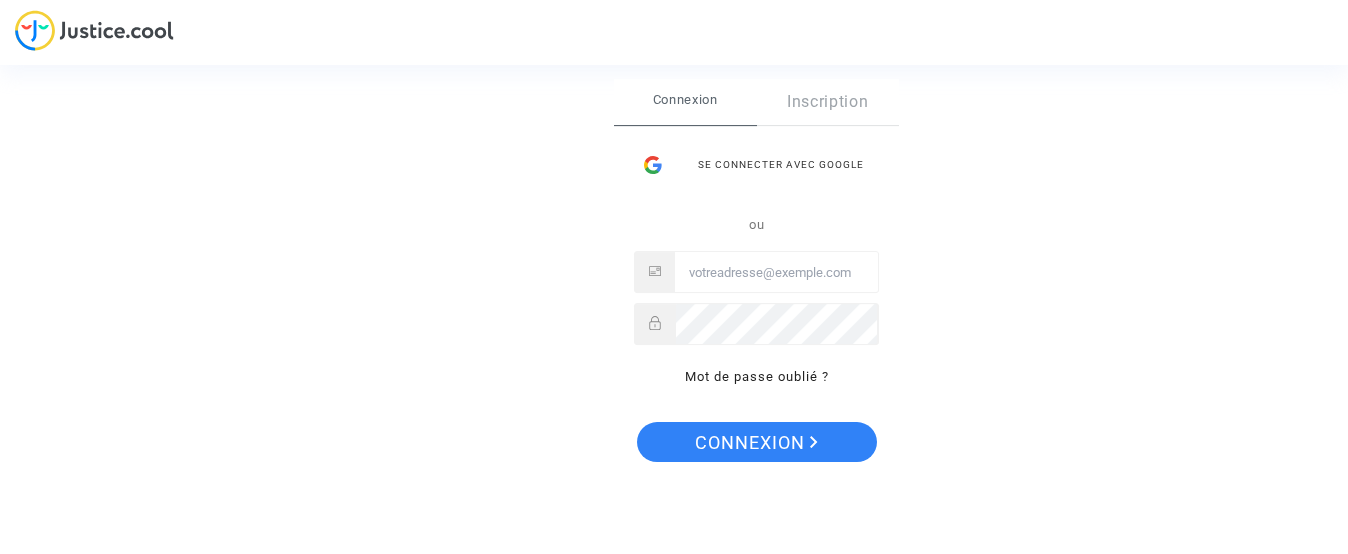 scroll, scrollTop: 0, scrollLeft: 0, axis: both 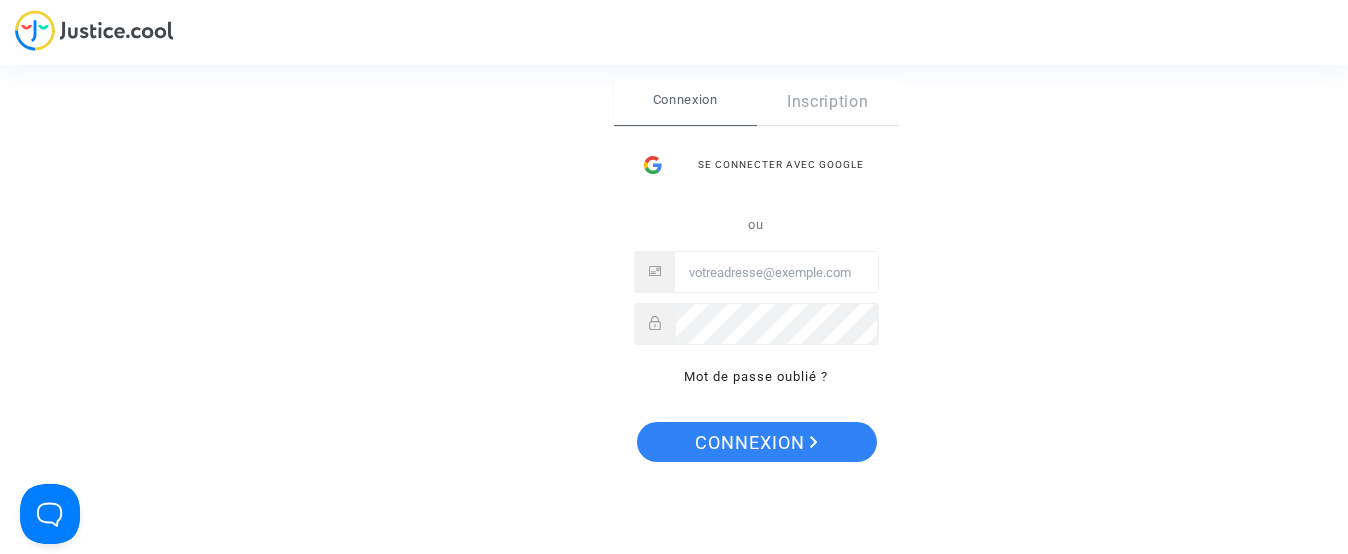 type on "[EMAIL]" 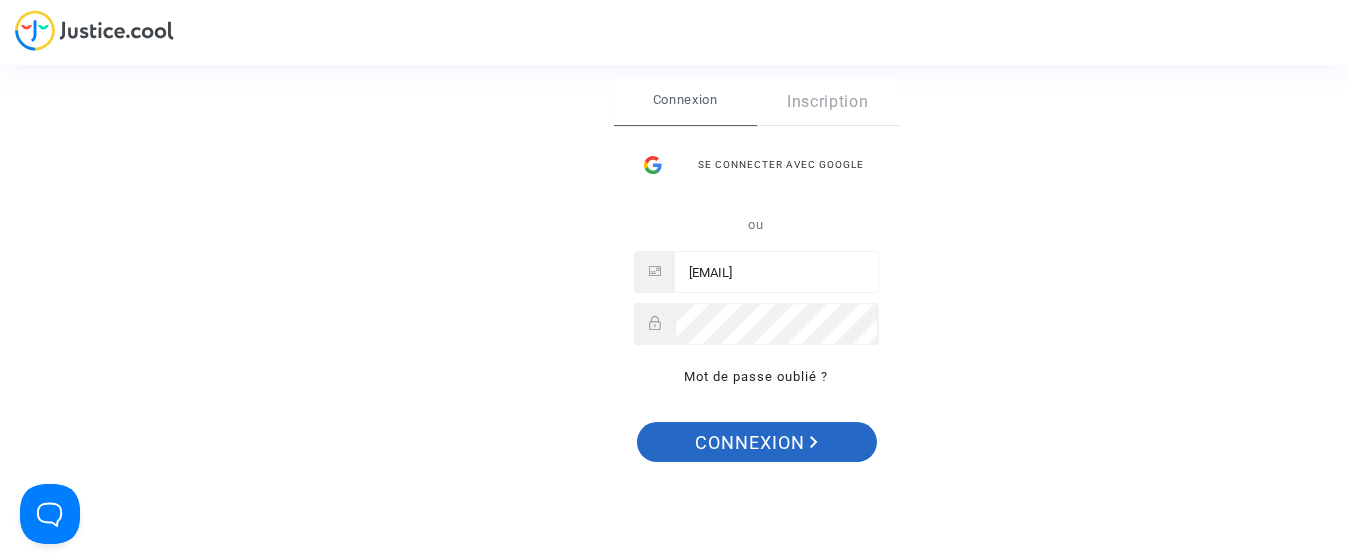 click on "Connexion" at bounding box center [756, 443] 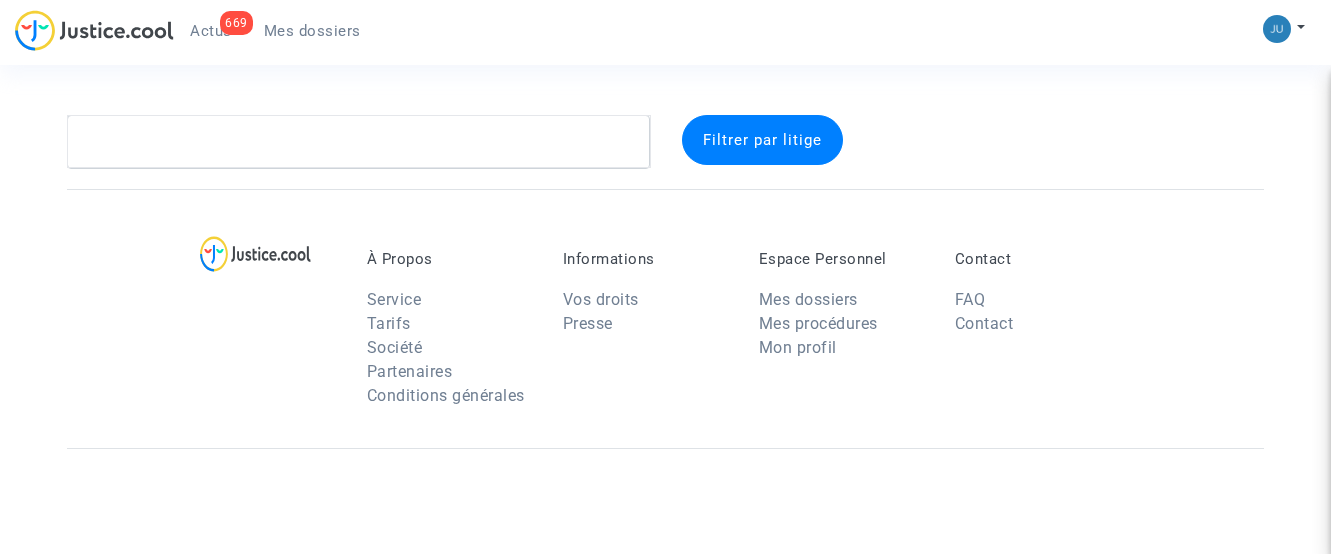scroll, scrollTop: 0, scrollLeft: 0, axis: both 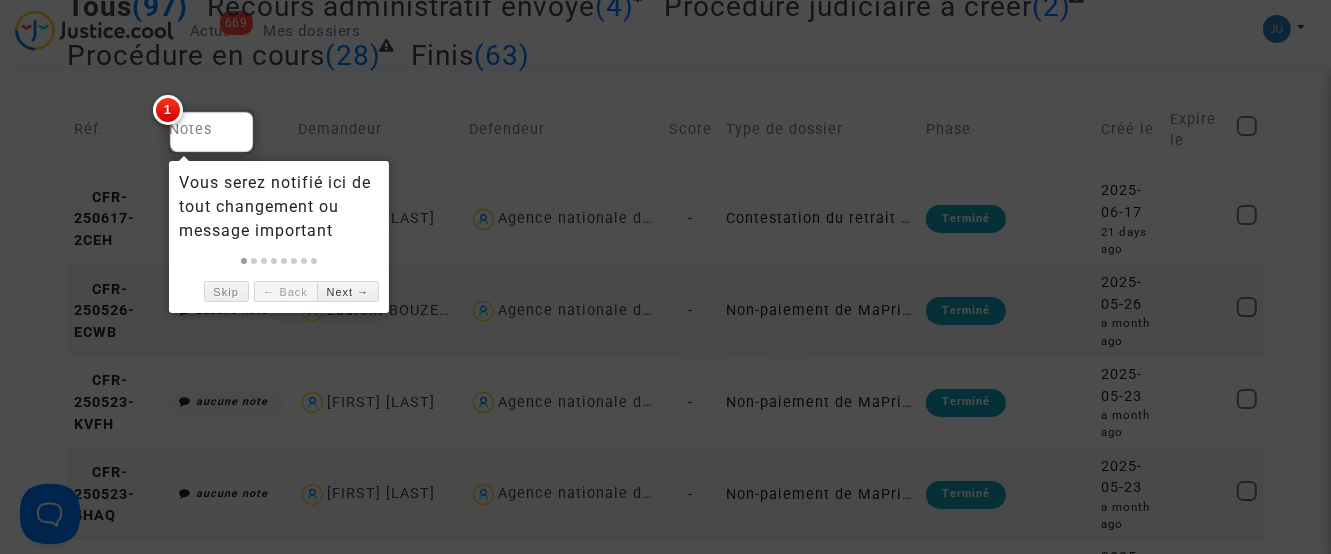 click at bounding box center (665, 277) 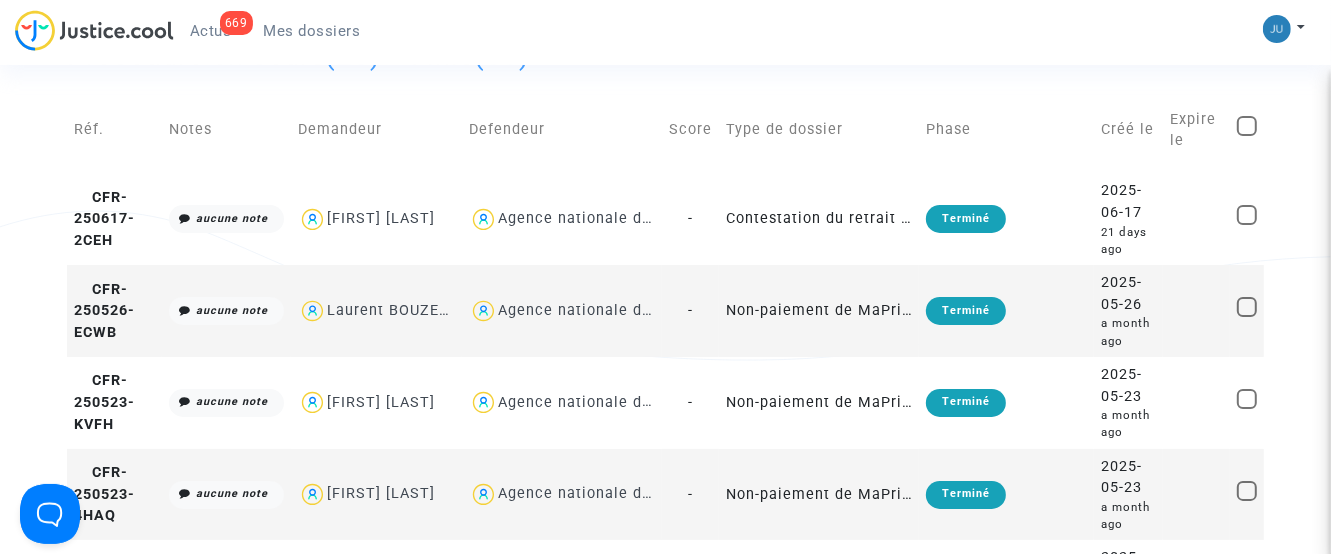 scroll, scrollTop: 0, scrollLeft: 0, axis: both 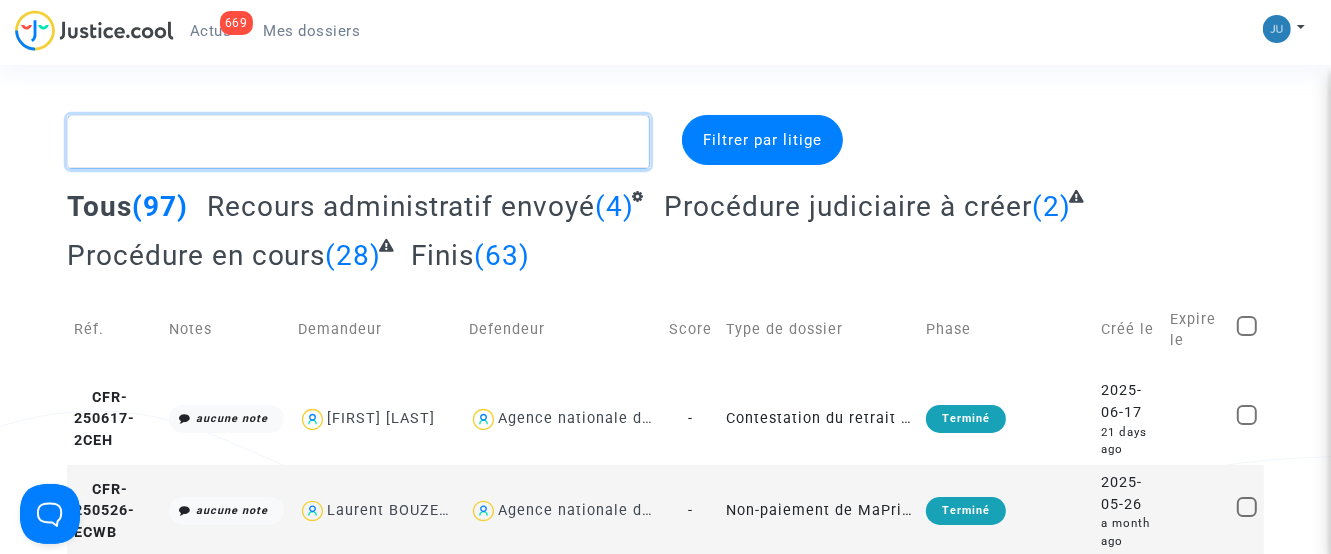 click at bounding box center (359, 142) 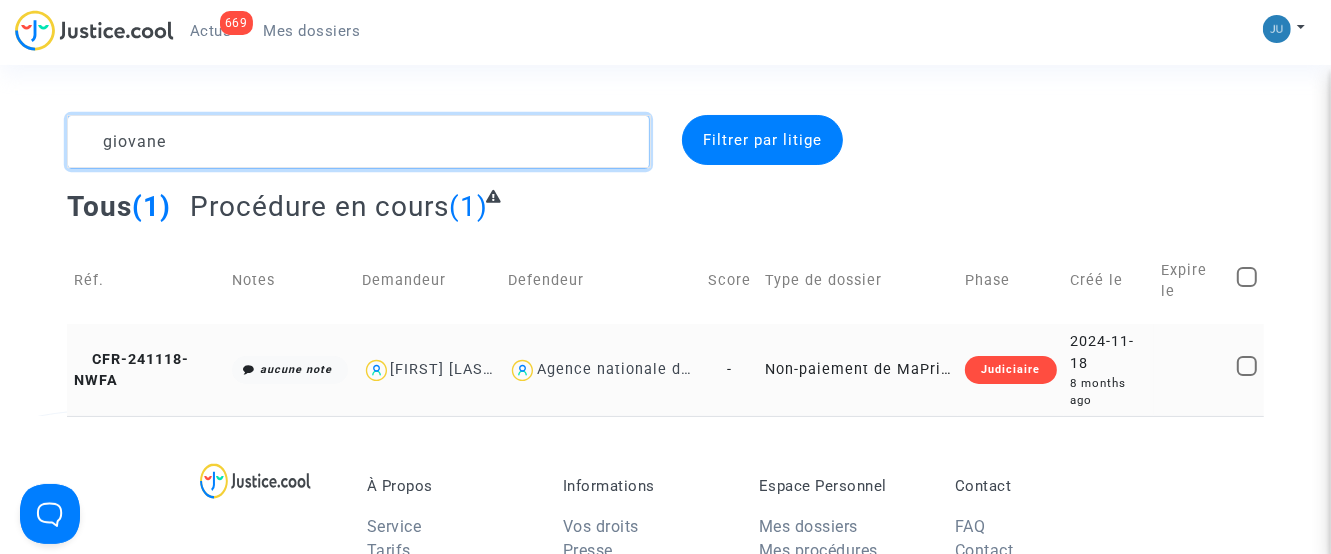 type on "giovane" 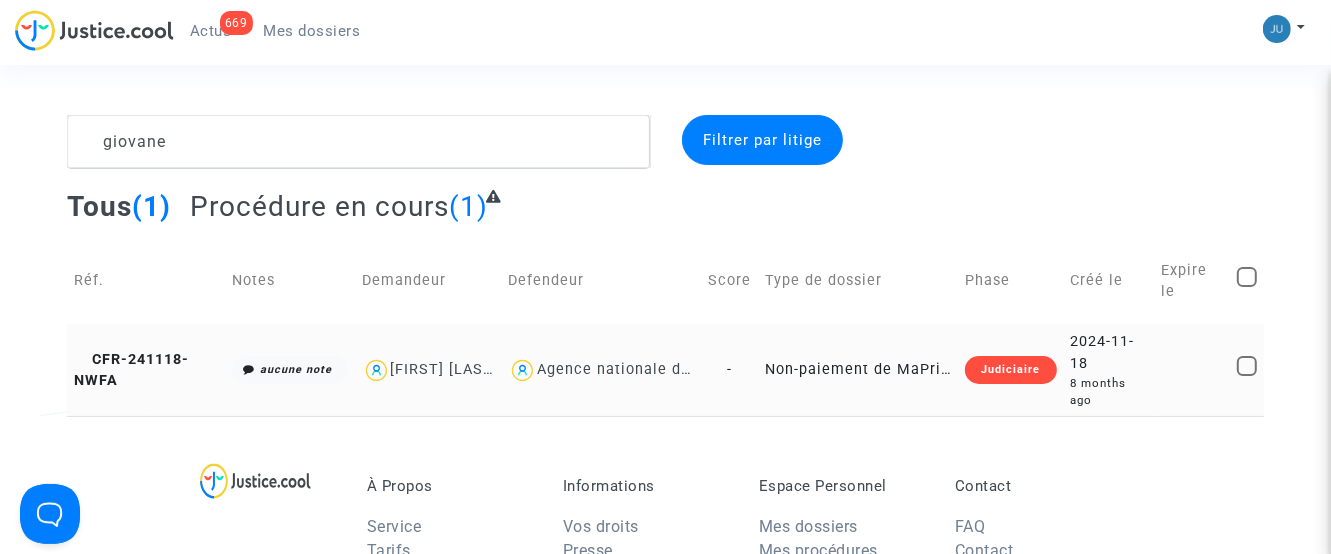 click on "Non-paiement de MaPrimeRenov' par l'ANAH (mandataire)" at bounding box center (858, 370) 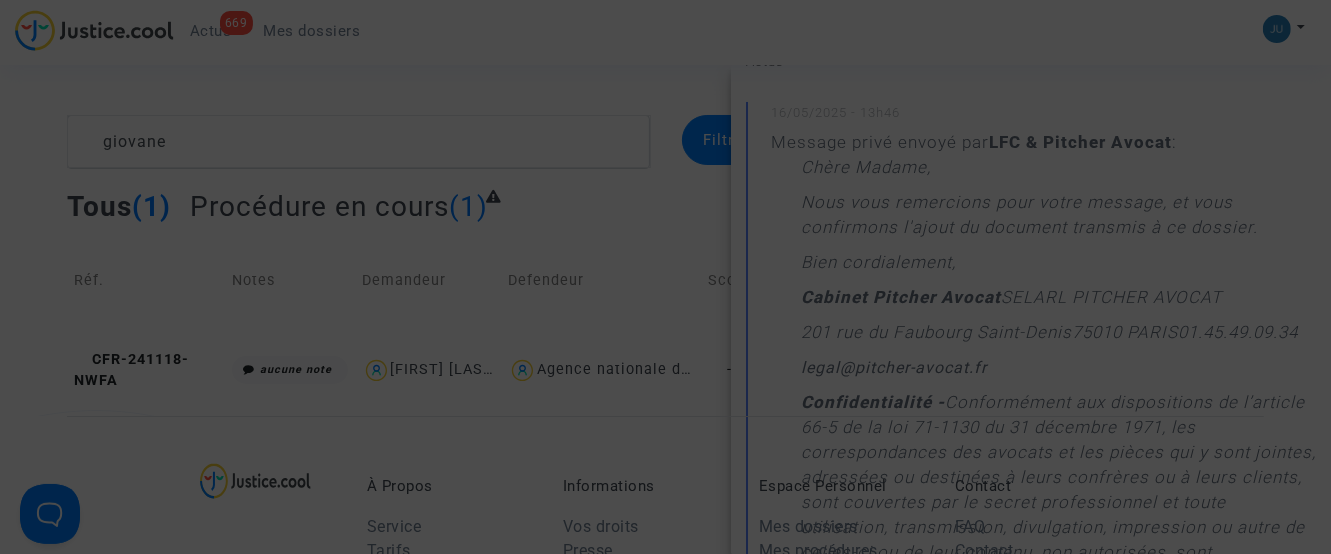 scroll, scrollTop: 400, scrollLeft: 0, axis: vertical 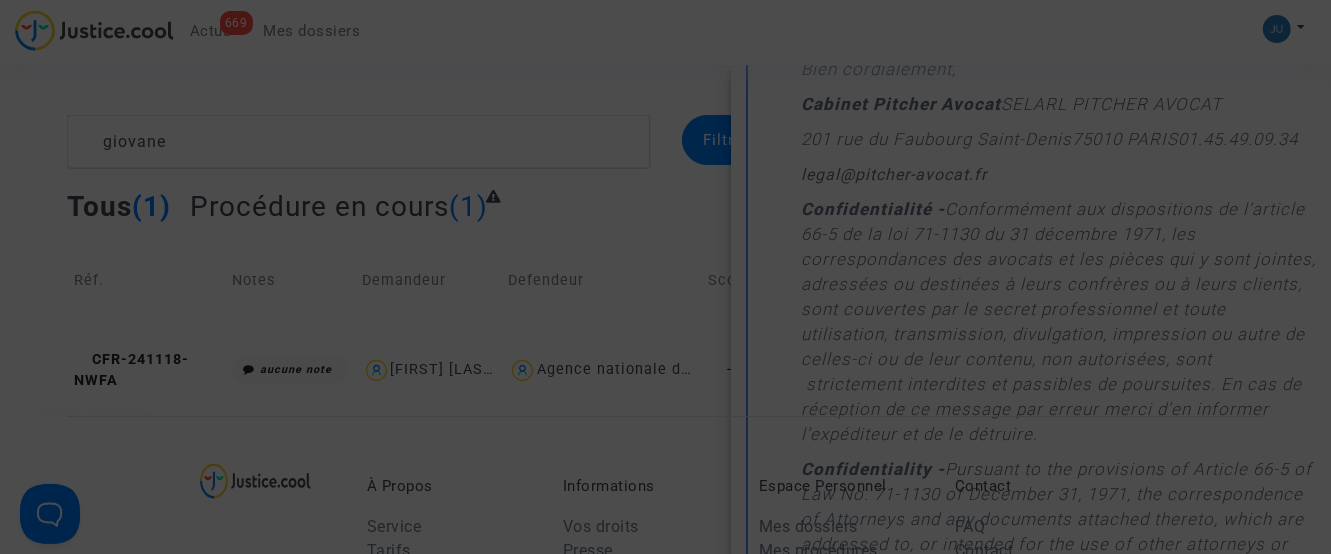 click at bounding box center [665, 277] 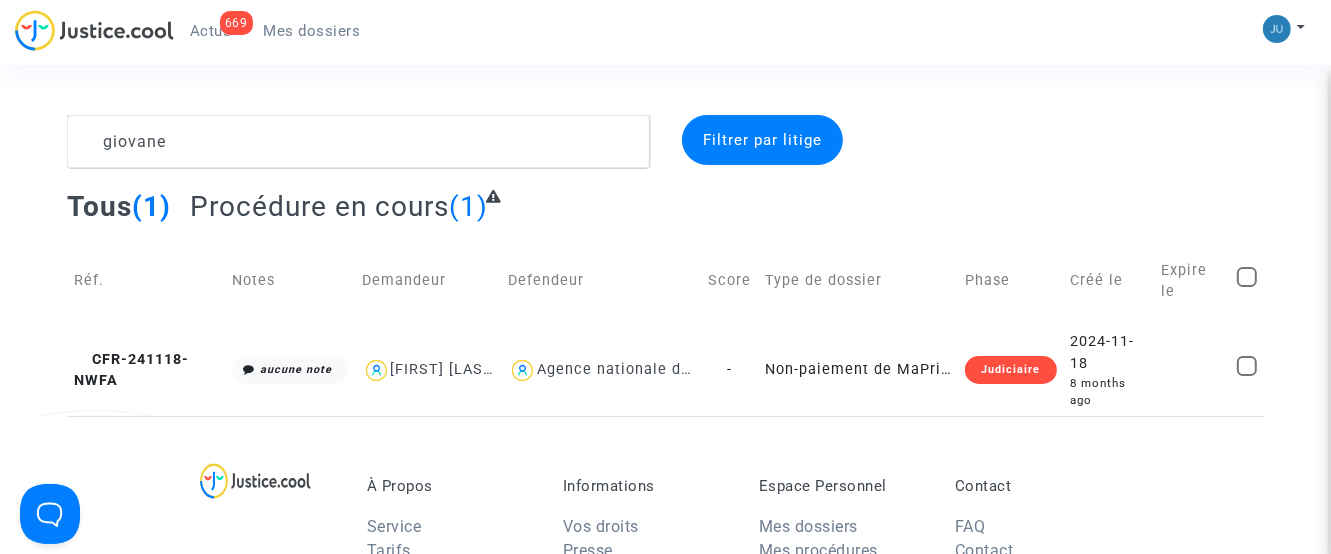 scroll, scrollTop: 0, scrollLeft: 0, axis: both 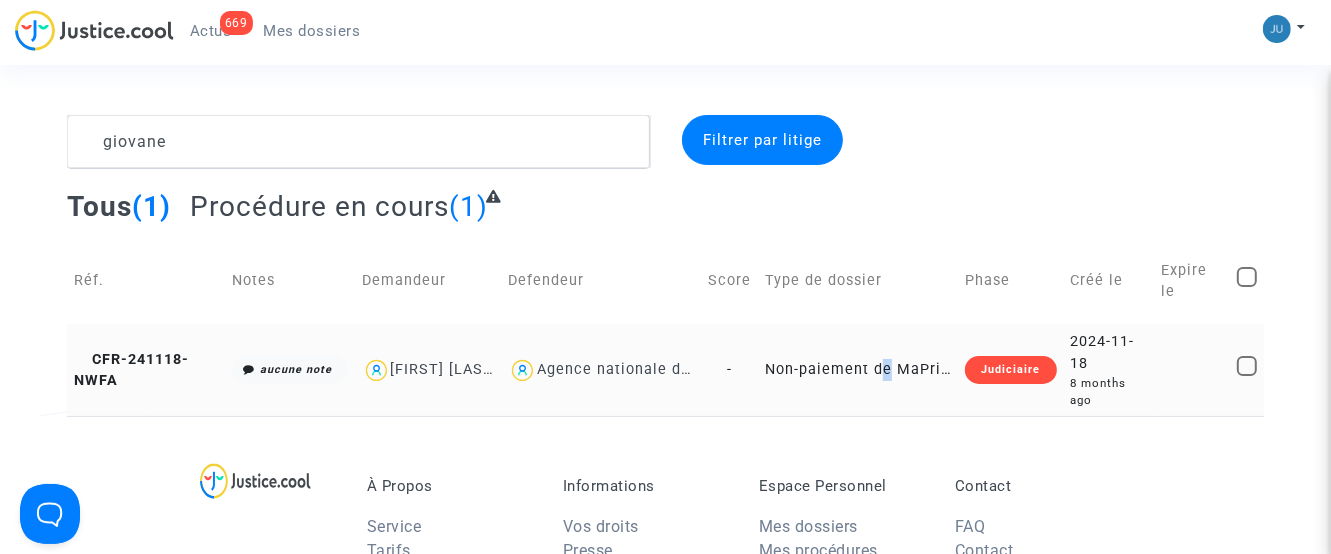 click on "Non-paiement de MaPrimeRenov' par l'ANAH (mandataire)" at bounding box center (858, 370) 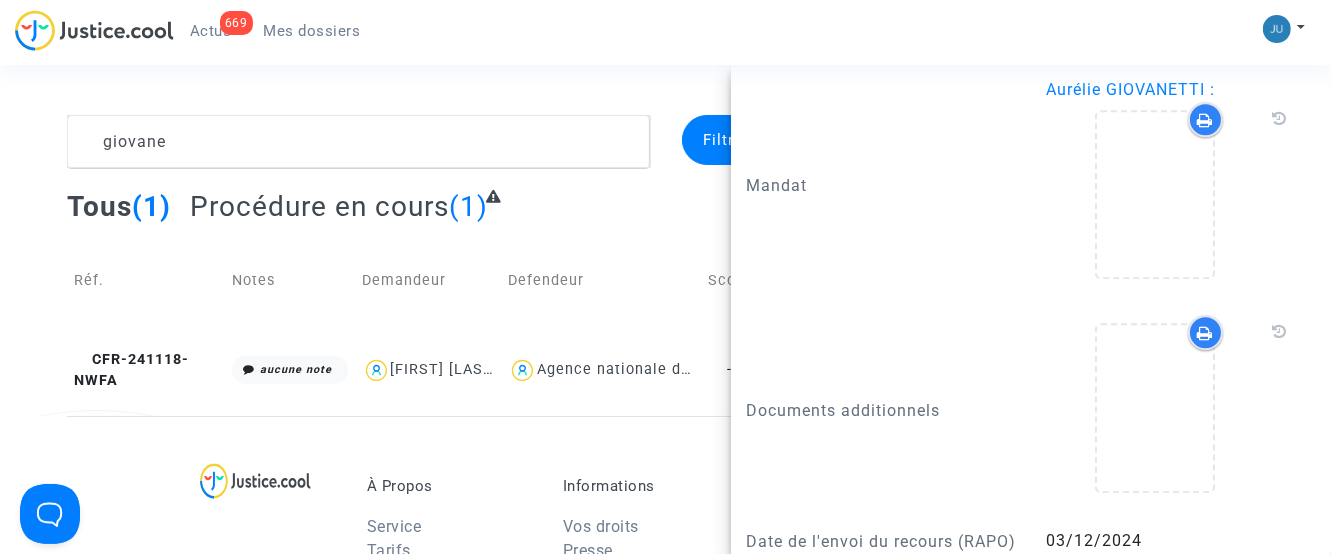 scroll, scrollTop: 4296, scrollLeft: 0, axis: vertical 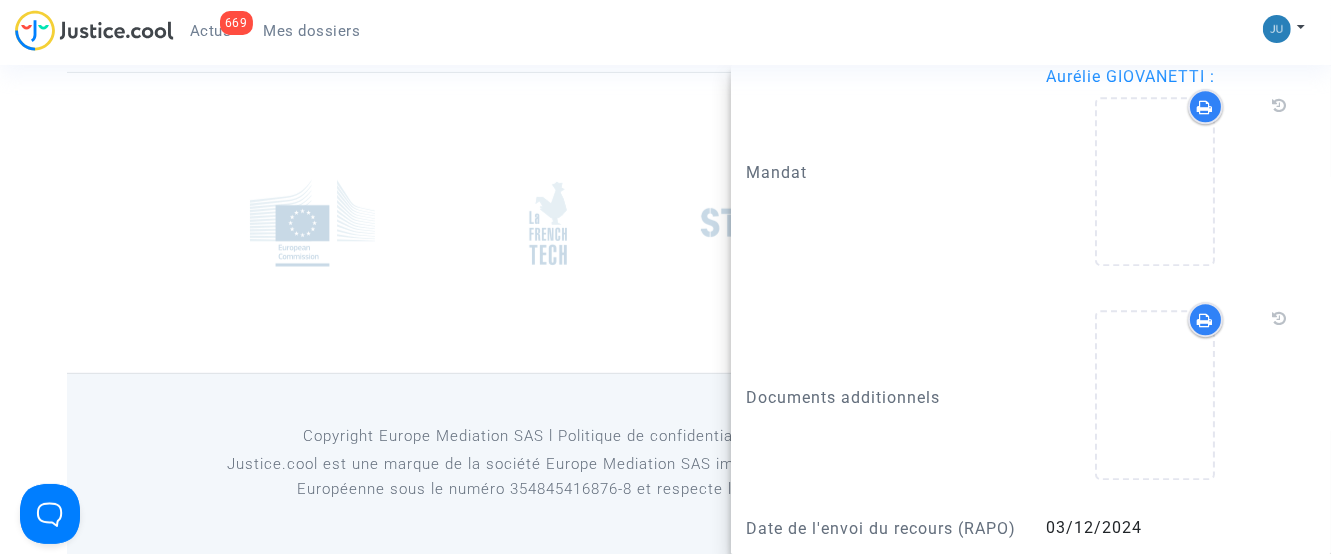 click on "Copyright Europe Mediation SAS l Politique de confidentialité l Conditions générales d’utilisations   Justice.cool est une marque de la société Europe Mediation SAS immatriculée au registre de transparence de l'Union Européenne sous le numéro 354845416876-8 et respecte le règlement inter-institutionnel L277/11." at bounding box center (666, 464) 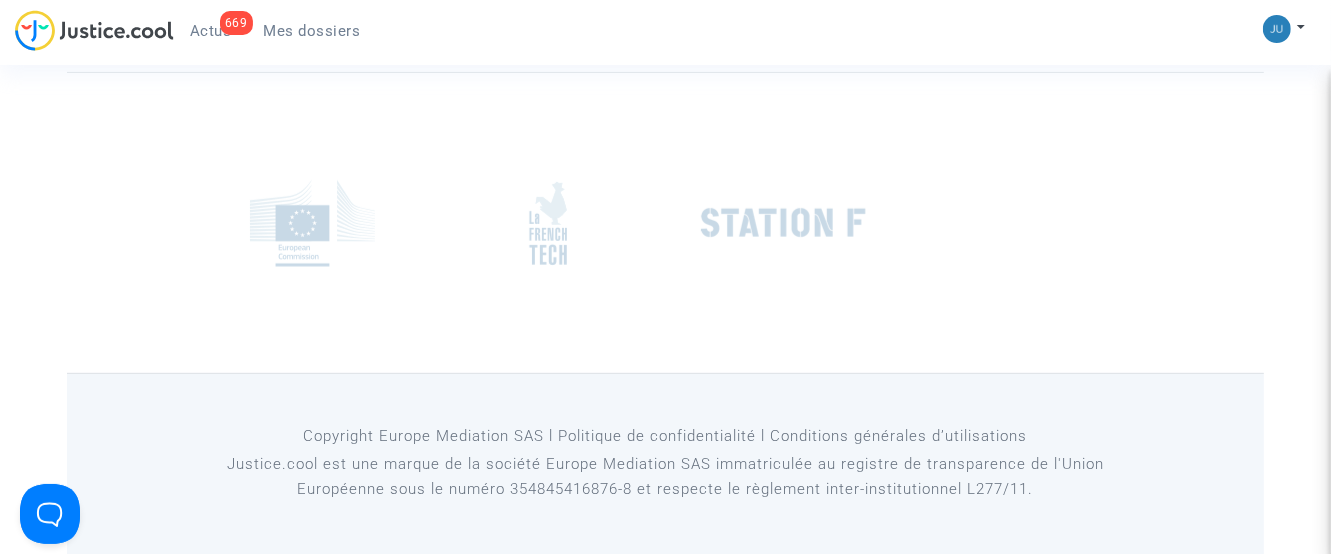 scroll, scrollTop: 0, scrollLeft: 0, axis: both 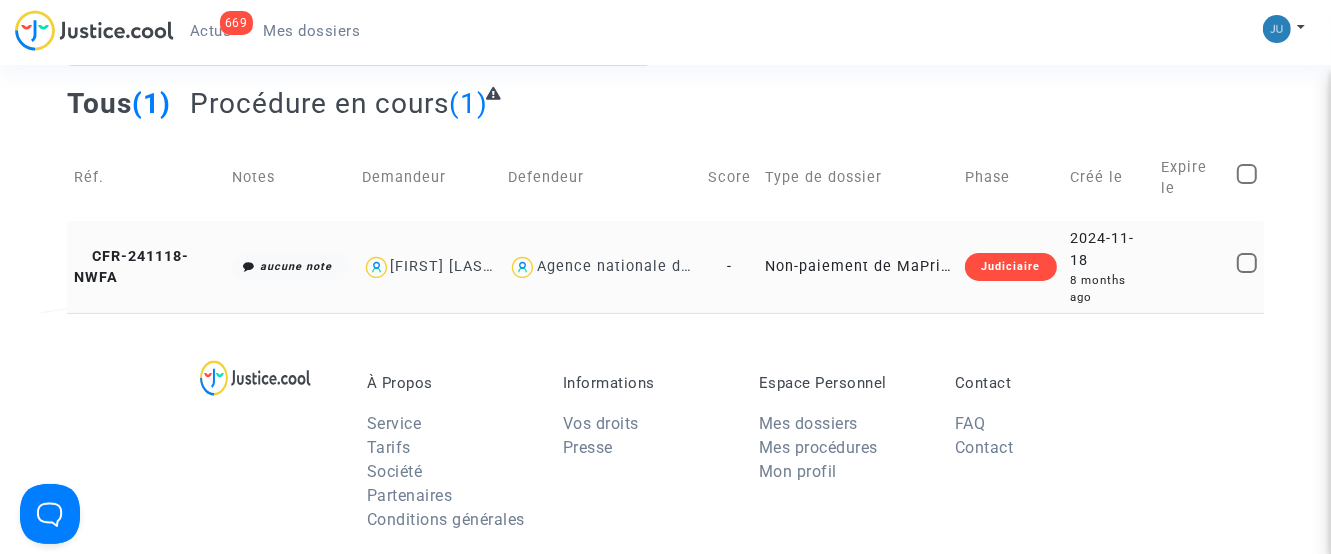 click on "[FIRST] [LAST]" at bounding box center [445, 266] 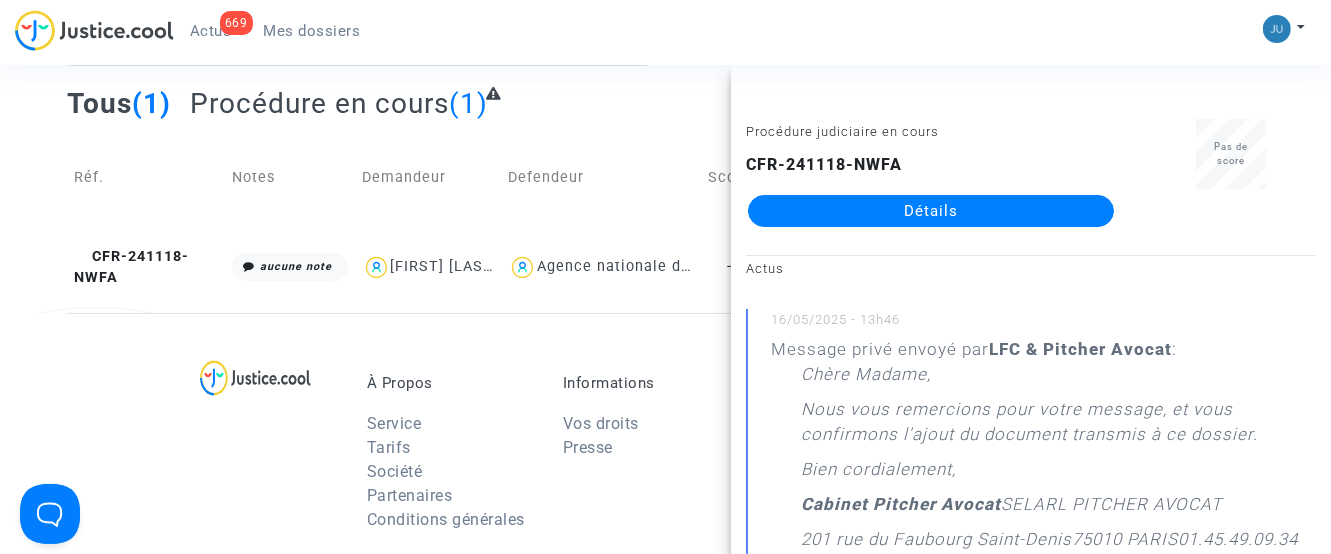 click on "Détails" at bounding box center (931, 211) 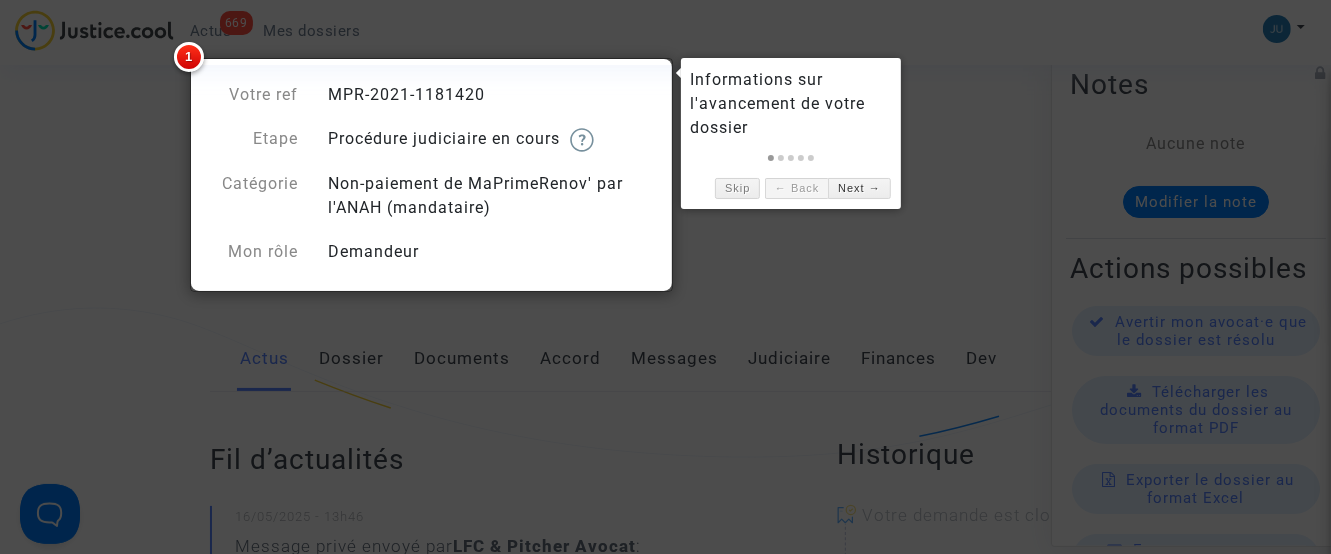 click at bounding box center (665, 277) 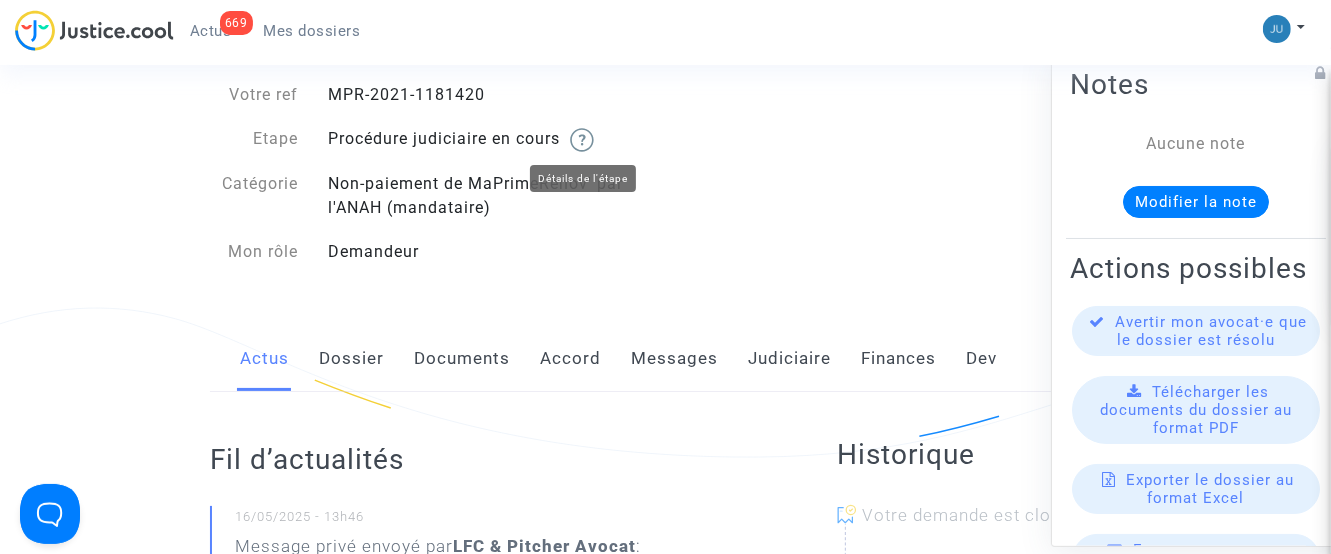 click at bounding box center (582, 140) 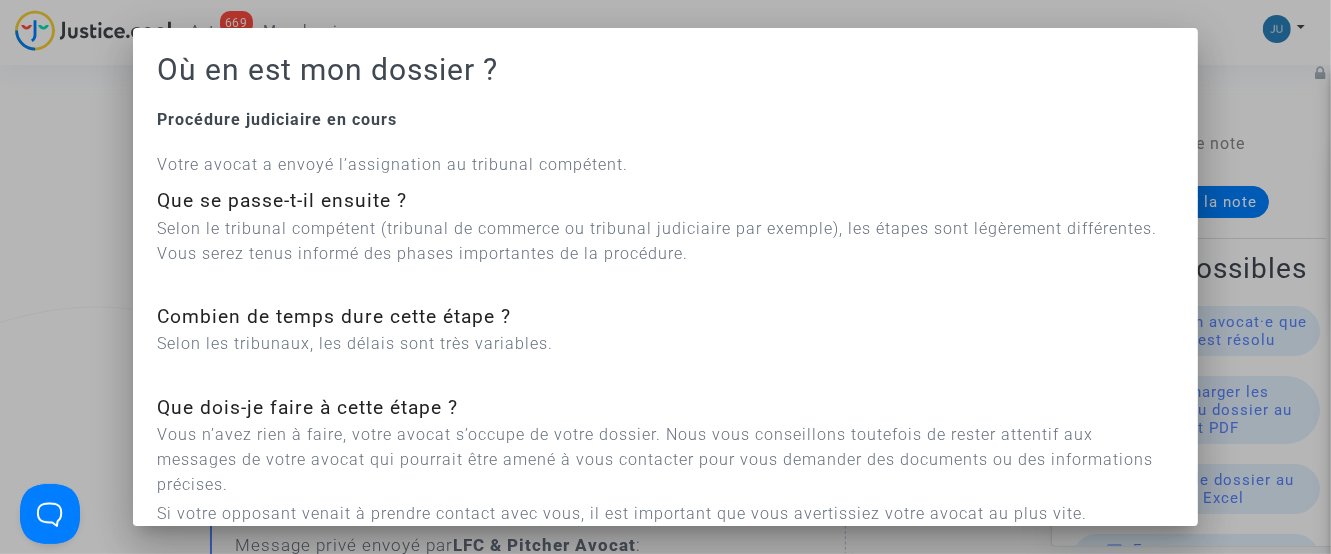 scroll, scrollTop: 0, scrollLeft: 0, axis: both 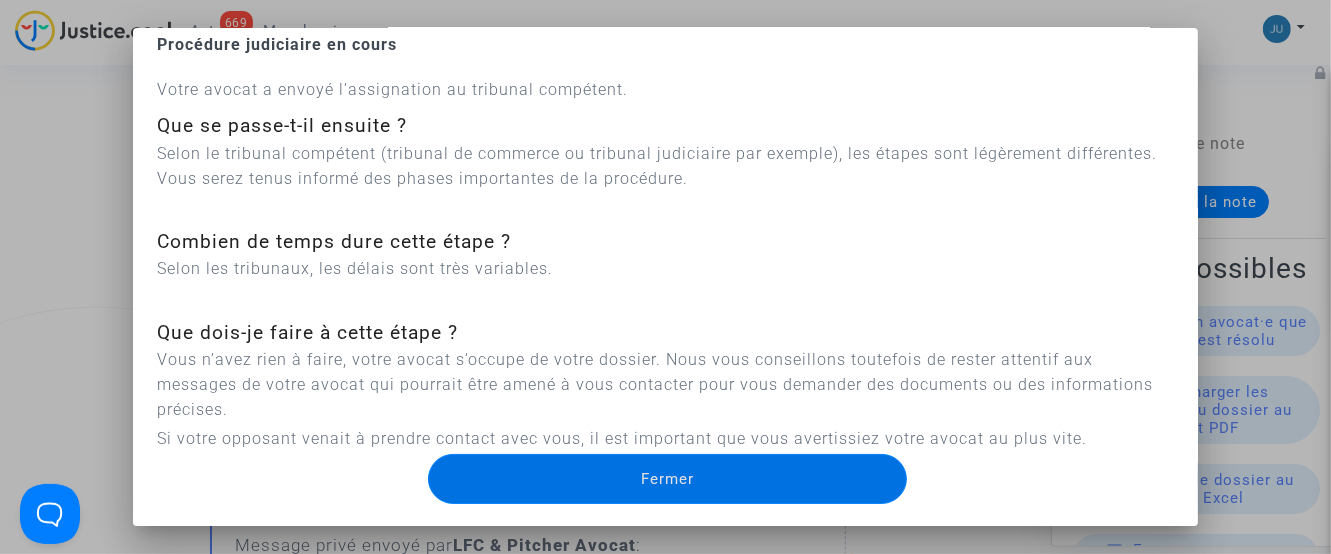 drag, startPoint x: 1241, startPoint y: 276, endPoint x: 1226, endPoint y: 278, distance: 15.132746 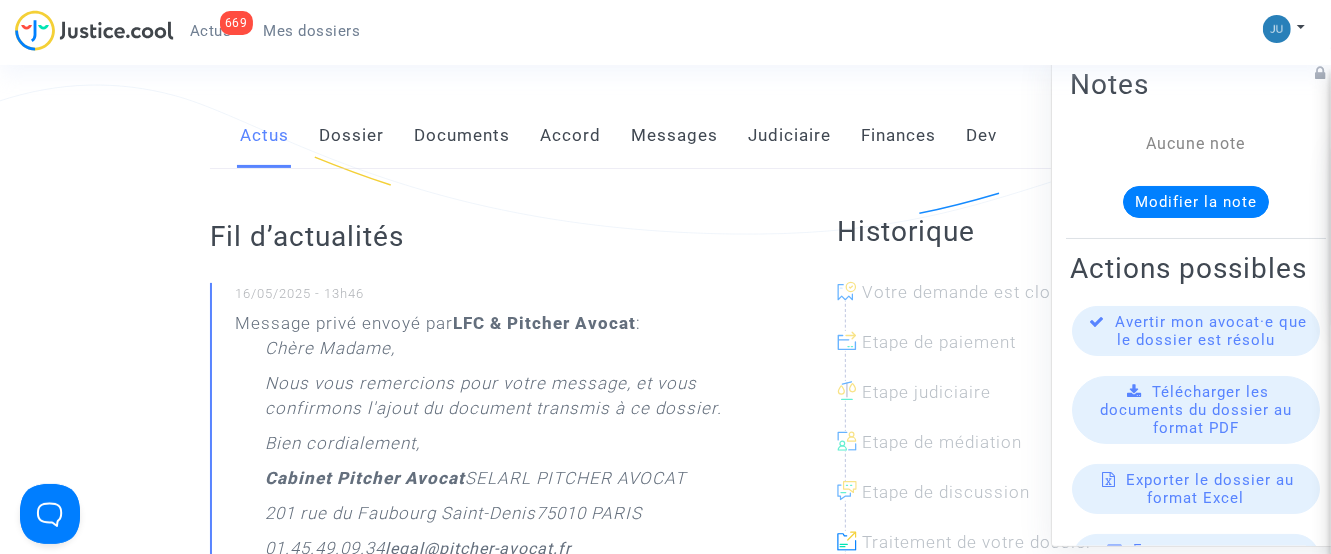 scroll, scrollTop: 103, scrollLeft: 0, axis: vertical 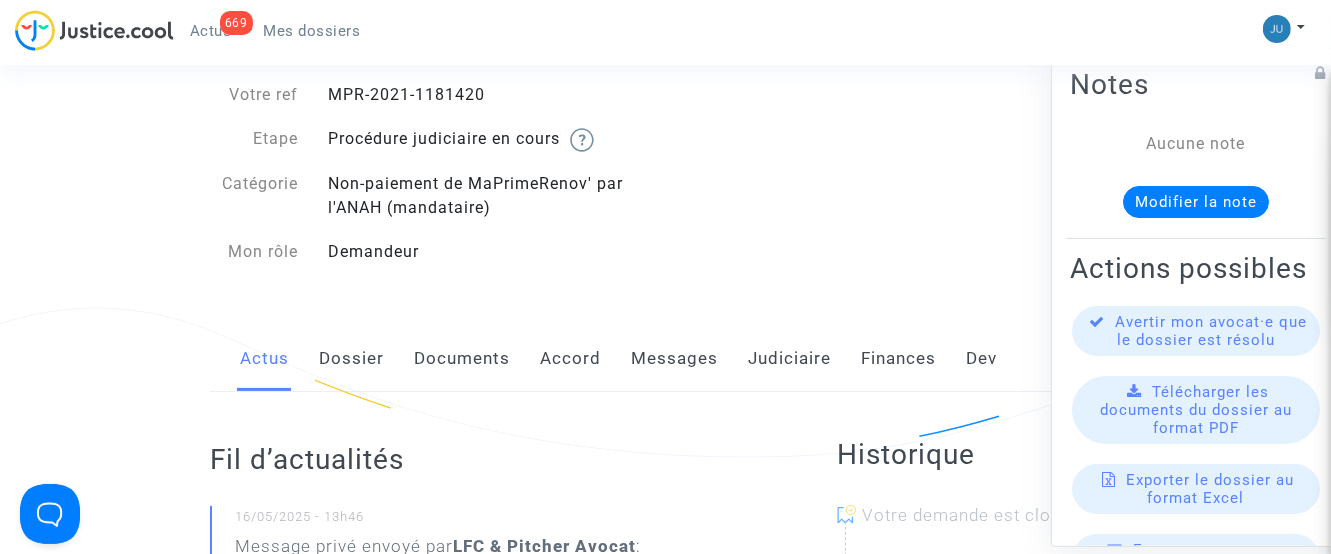 click on "Messages" at bounding box center [674, 359] 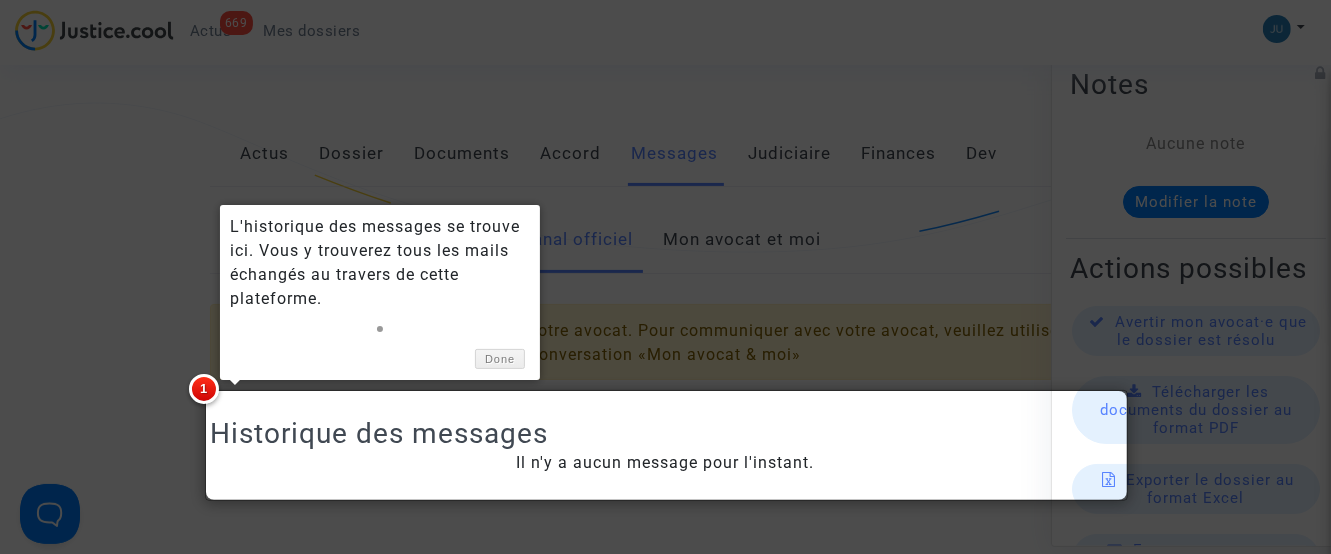 scroll, scrollTop: 263, scrollLeft: 0, axis: vertical 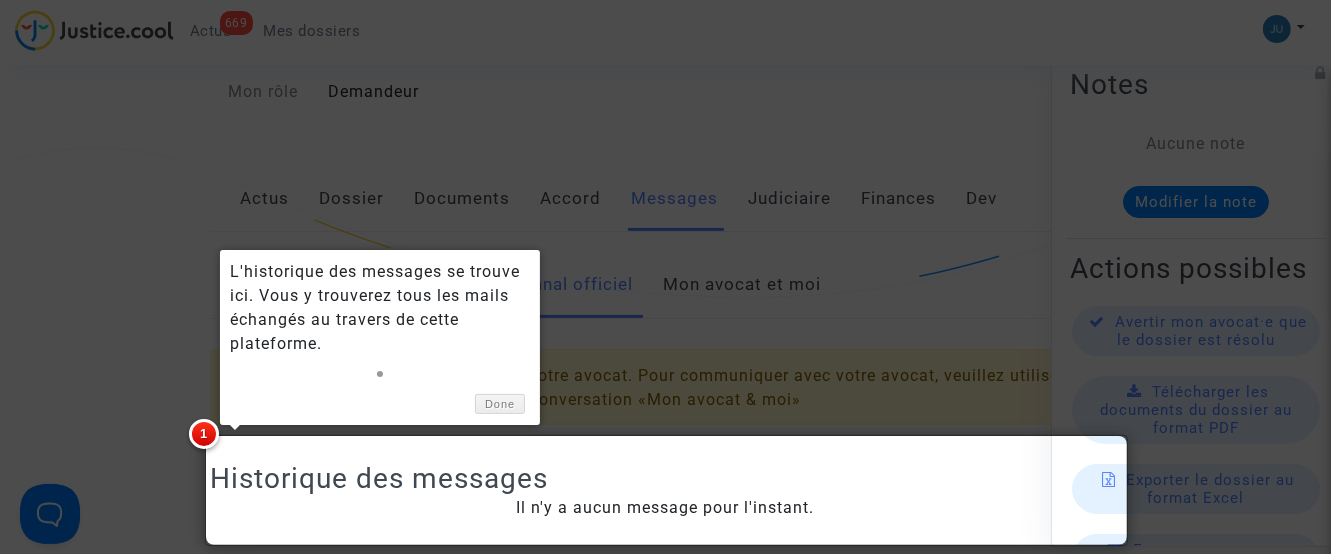 click at bounding box center (665, 277) 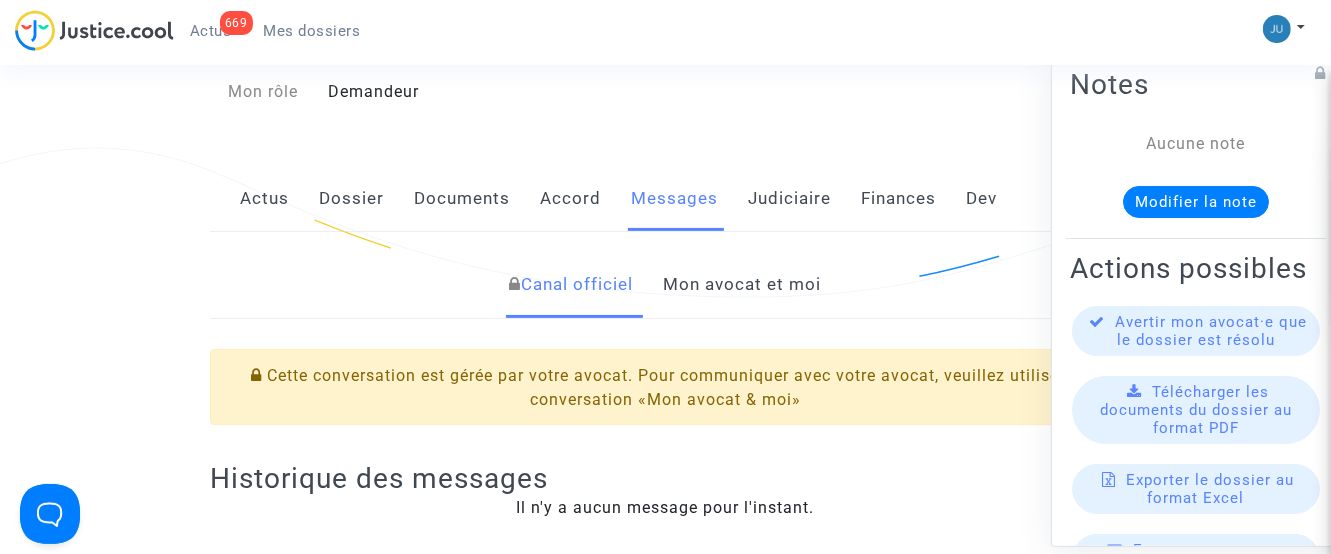 click on "Mon avocat et moi" at bounding box center [742, 285] 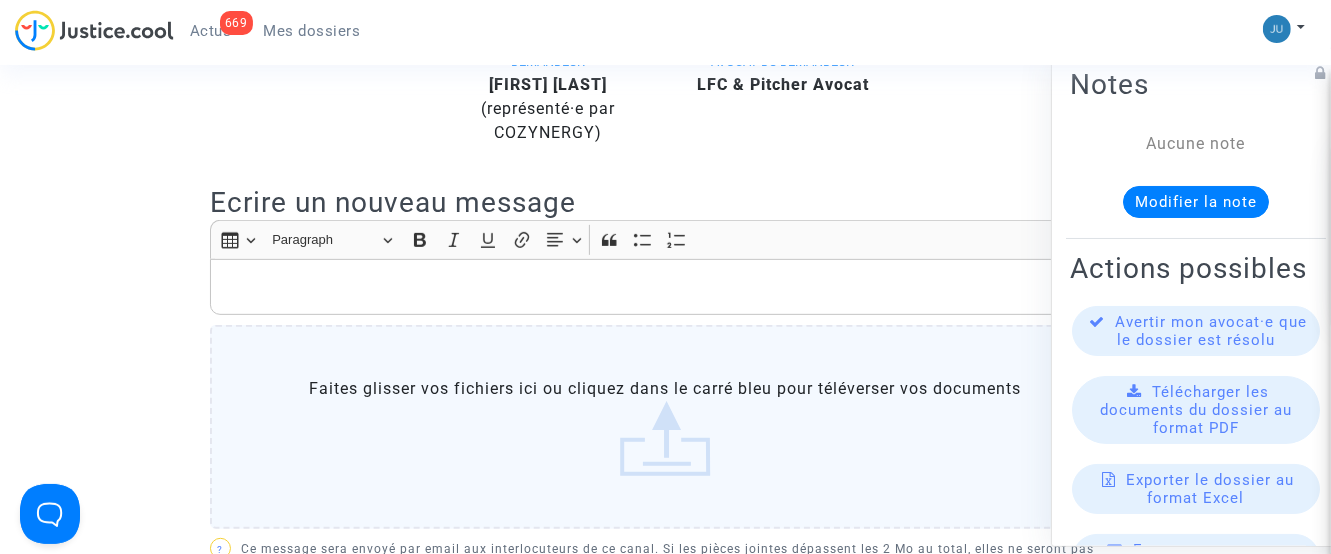 scroll, scrollTop: 663, scrollLeft: 0, axis: vertical 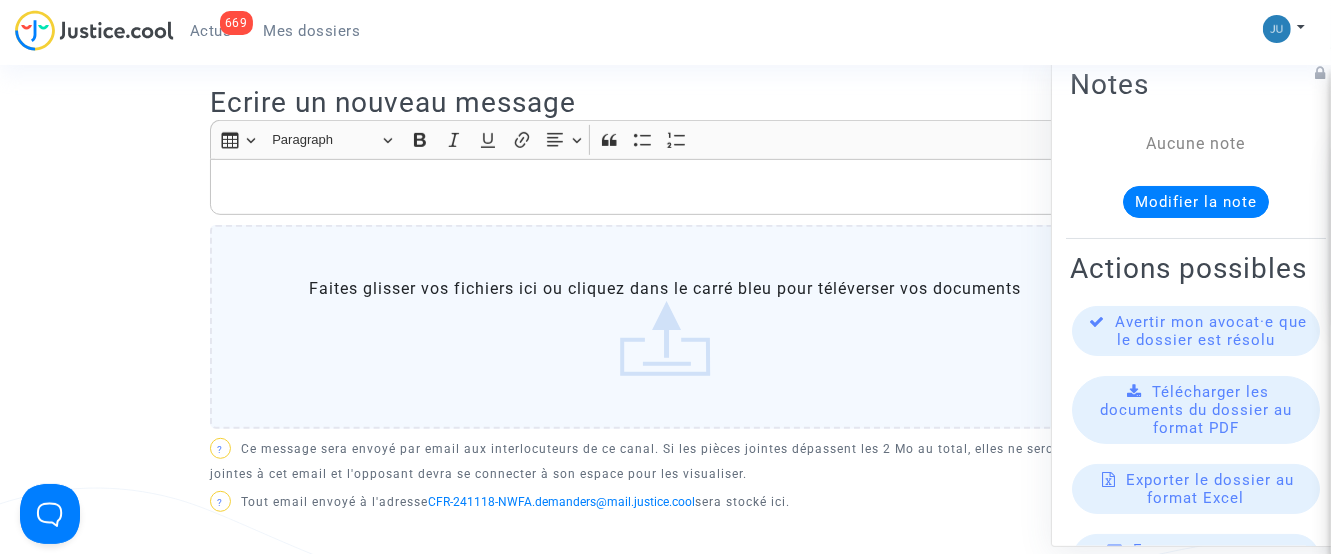 click on "Faites glisser vos fichiers ici ou cliquez dans le carré bleu pour téléverser vos documents" at bounding box center (665, 327) 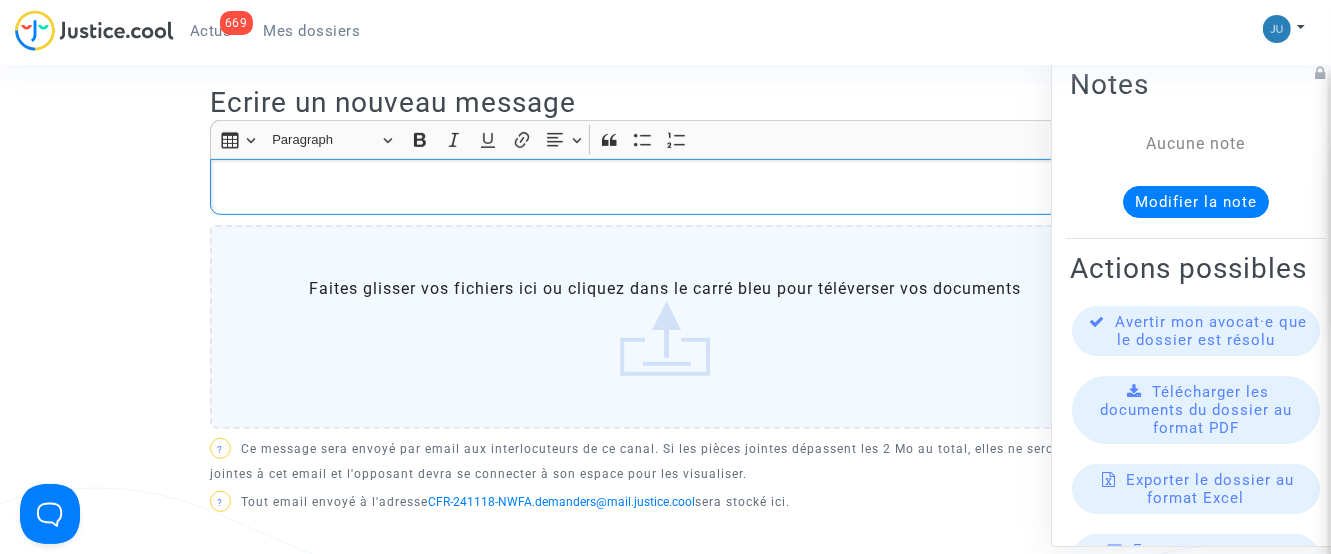 click at bounding box center (666, 187) 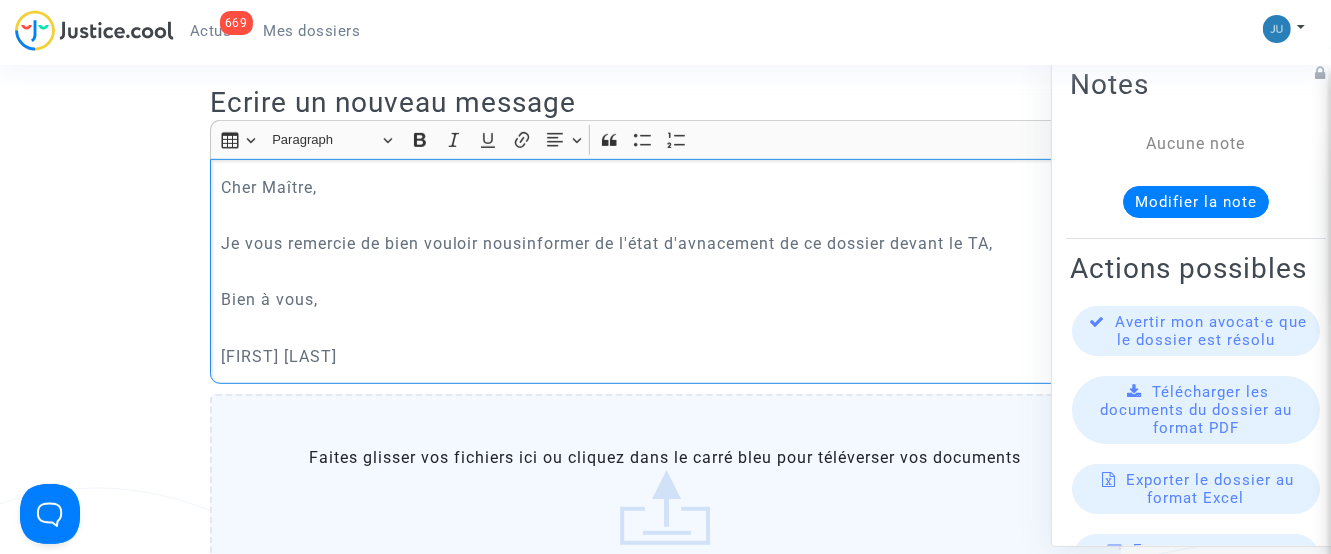click on "Je vous remercie de bien vouloir nousinformer de l'état d'avnacement de ce dossier devant le TA," at bounding box center [666, 243] 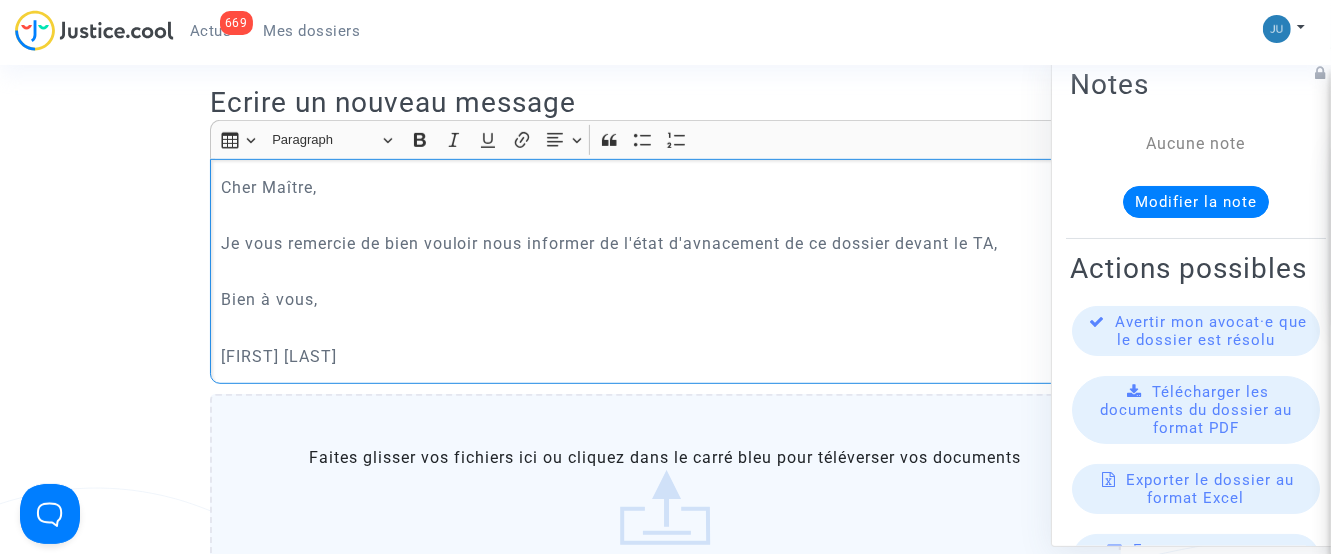 click on "Je vous remercie de bien vouloir nous informer de l'état d'avnacement de ce dossier devant le TA," at bounding box center [666, 243] 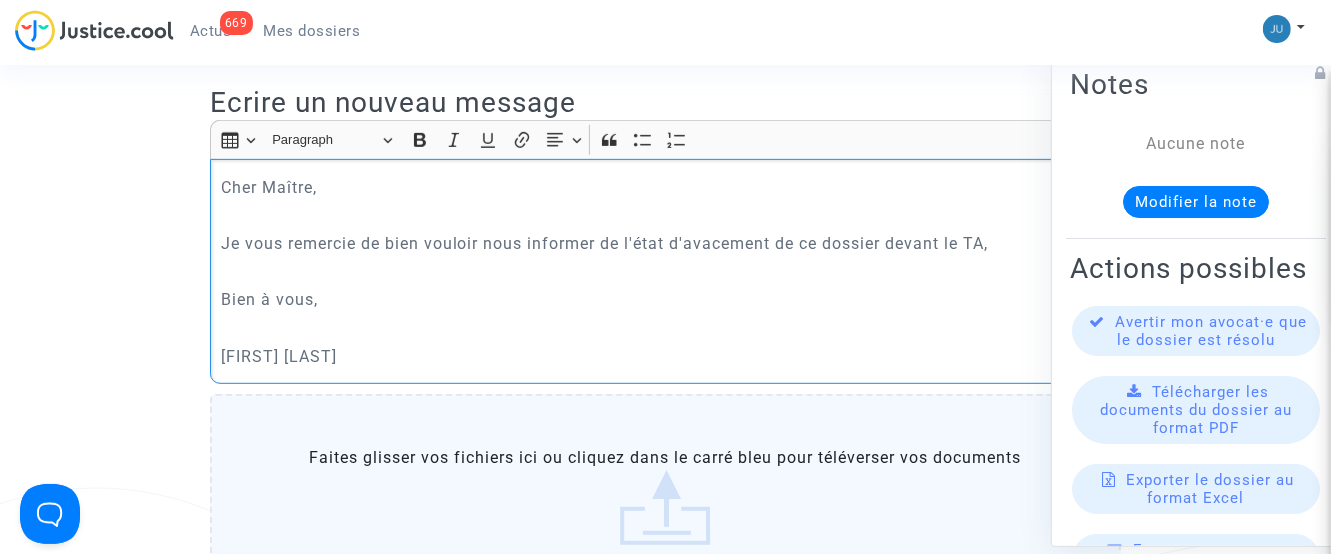 click on "Je vous remercie de bien vouloir nous informer de l'état d'avacement de ce dossier devant le TA," at bounding box center [666, 243] 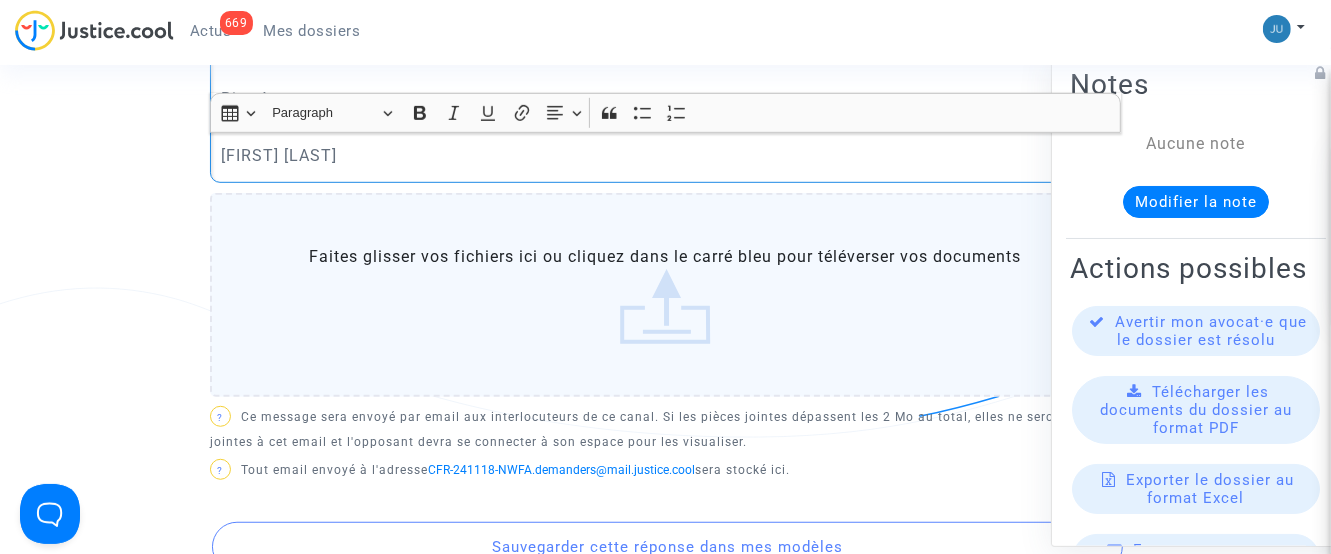 scroll, scrollTop: 1263, scrollLeft: 0, axis: vertical 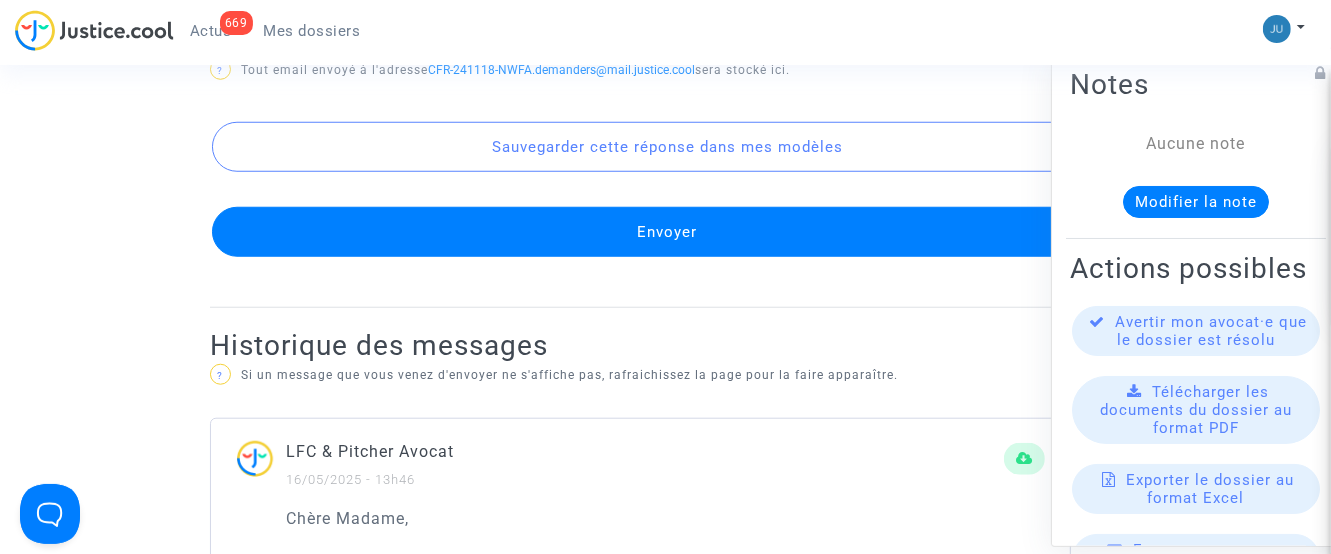 click on "Envoyer" at bounding box center [667, 232] 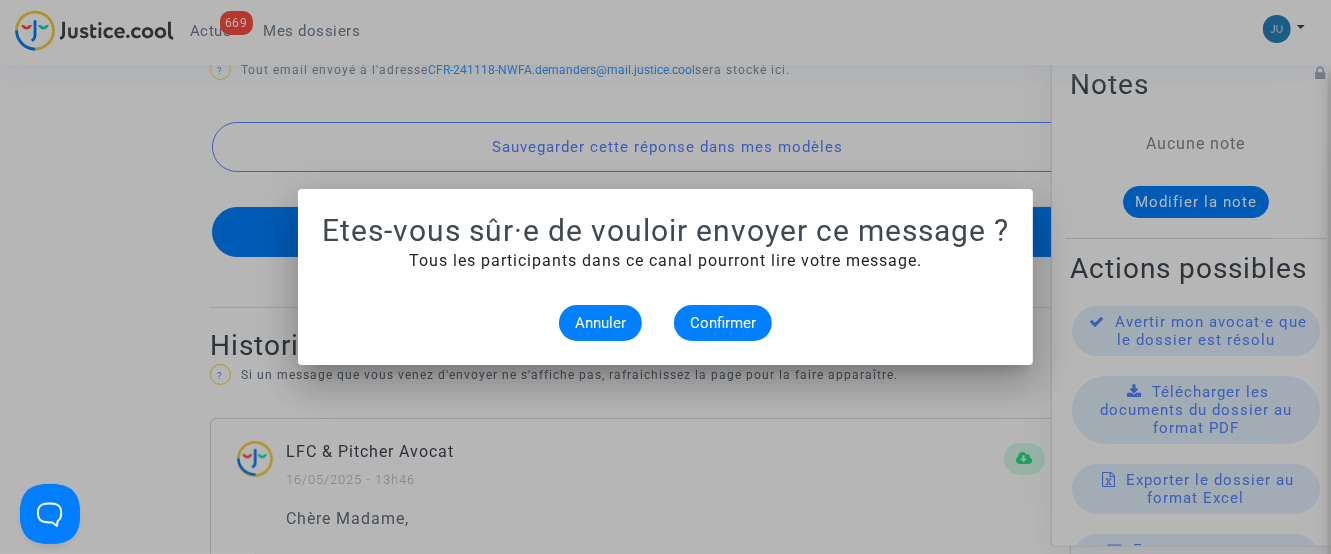 scroll, scrollTop: 0, scrollLeft: 0, axis: both 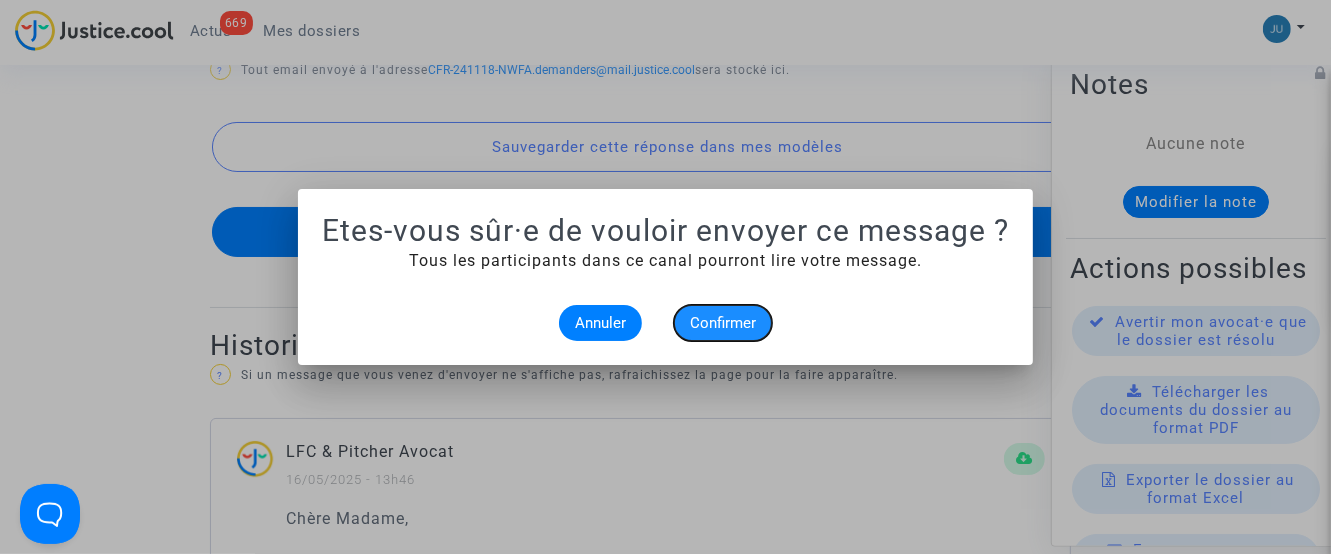 click on "Confirmer" at bounding box center [723, 323] 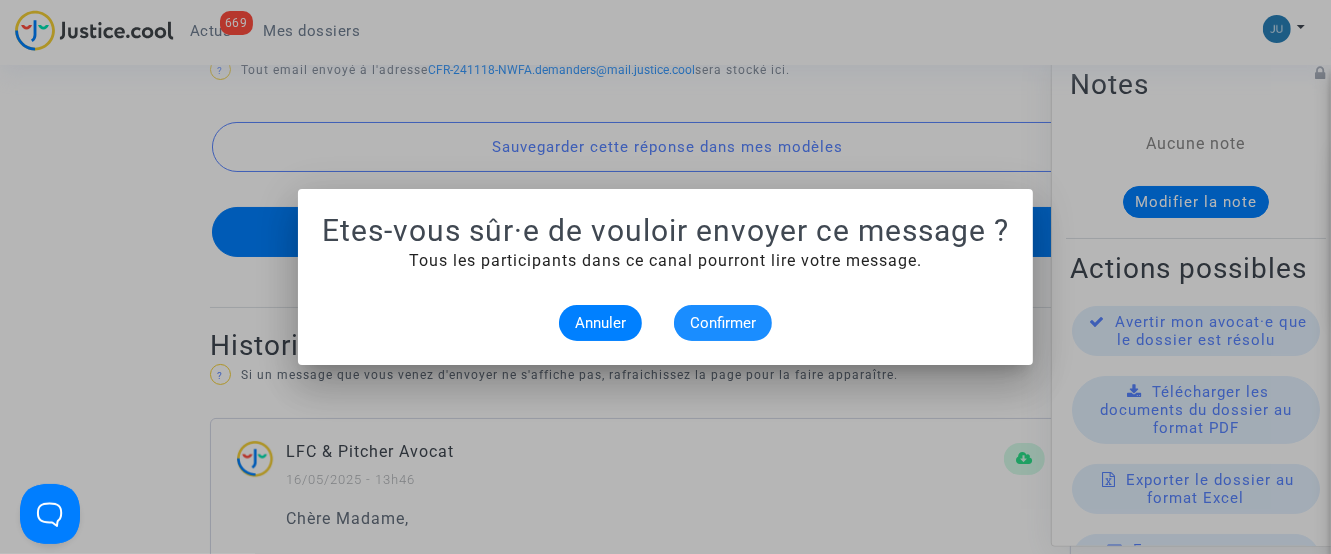 scroll, scrollTop: 1263, scrollLeft: 0, axis: vertical 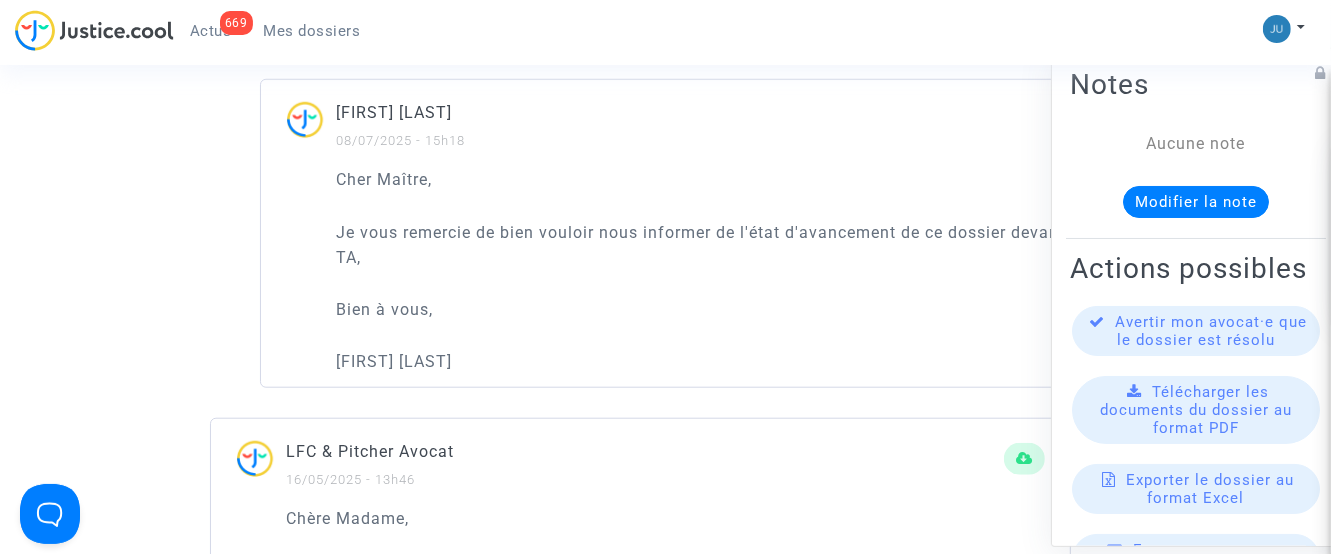 click on "Mes dossiers" at bounding box center (312, 31) 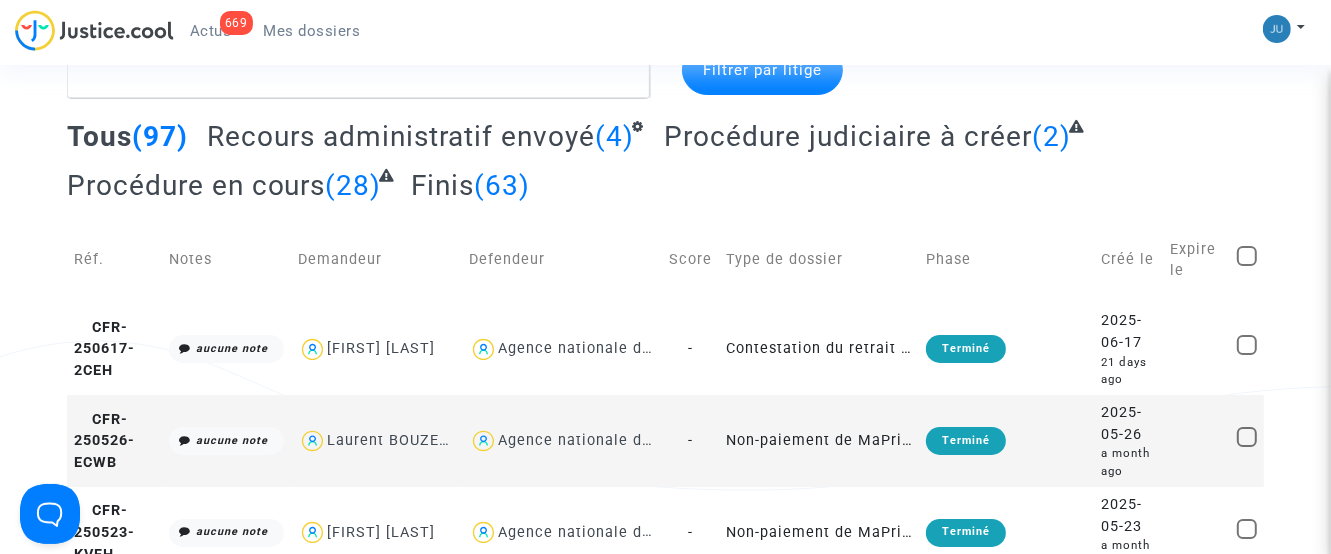 scroll, scrollTop: 0, scrollLeft: 0, axis: both 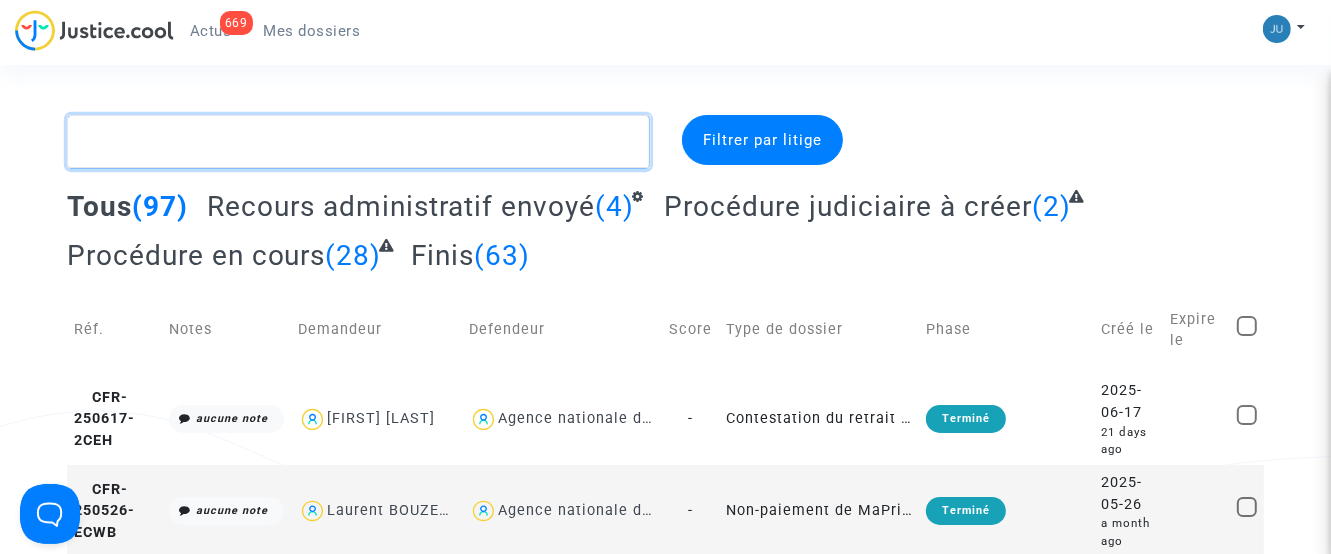 click at bounding box center [359, 142] 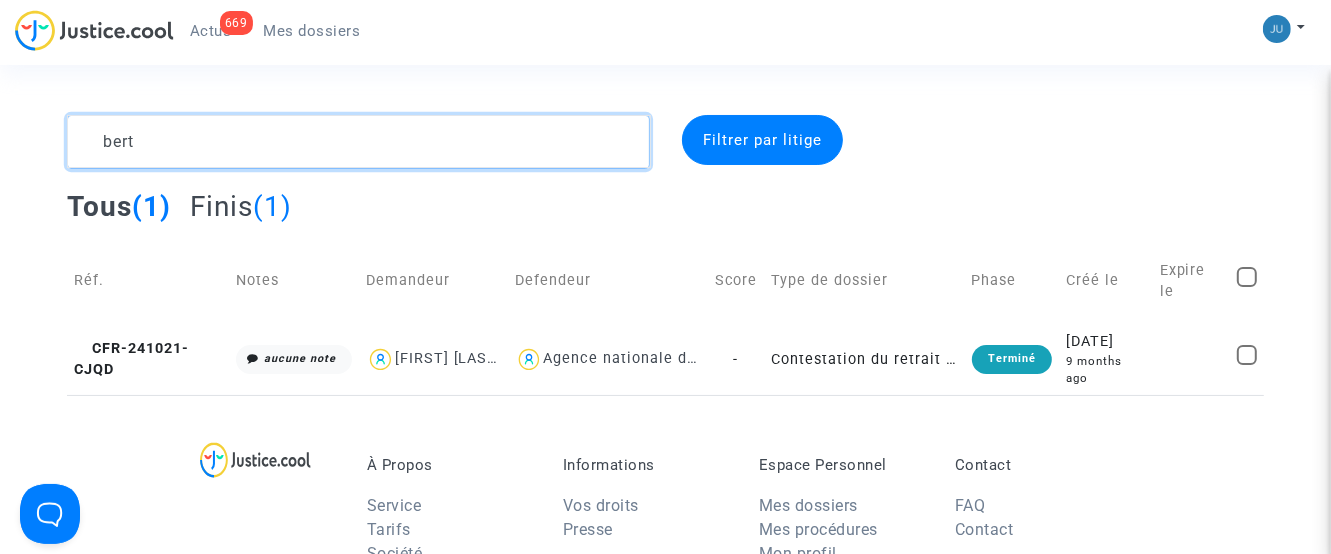 type on "bert" 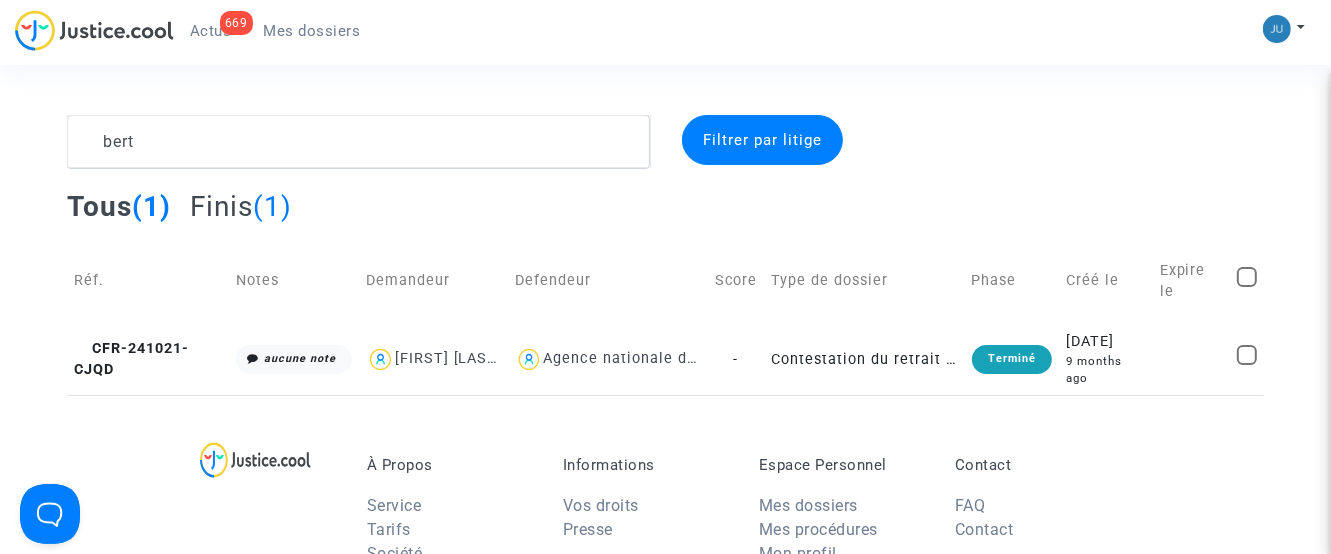 click at bounding box center [1074, 142] 